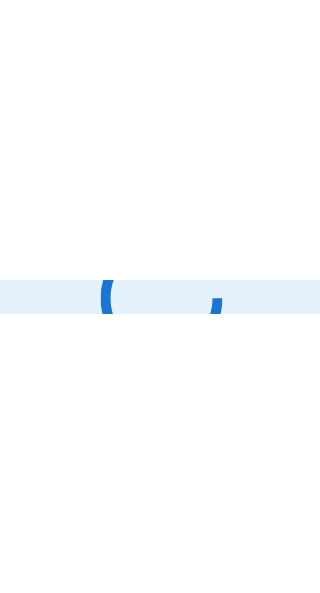 scroll, scrollTop: 0, scrollLeft: 0, axis: both 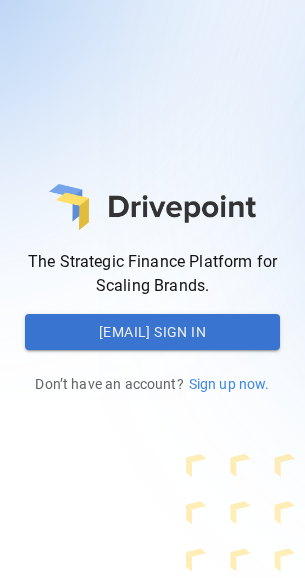 click on "[EMAIL] Sign In" at bounding box center (152, 332) 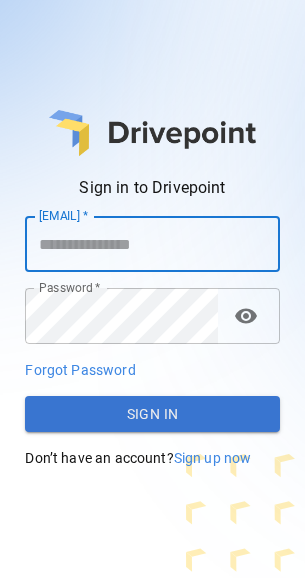click on "[EMAIL]   *" at bounding box center [152, 244] 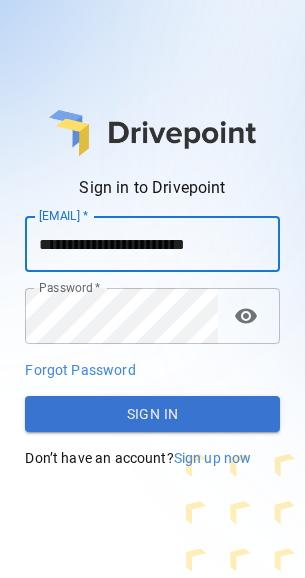 type on "**********" 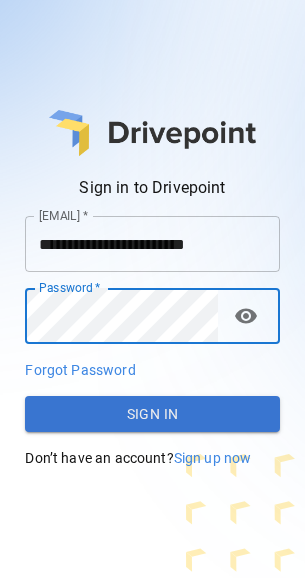 click on "Sign In" at bounding box center (152, 414) 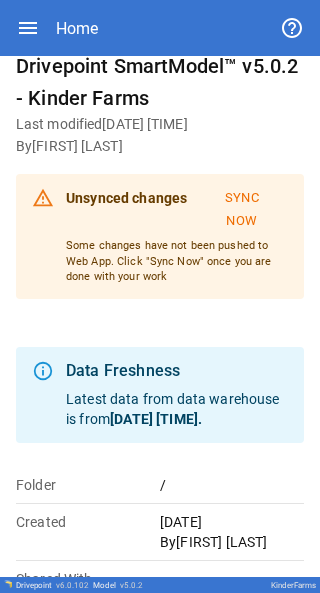 scroll, scrollTop: 0, scrollLeft: 0, axis: both 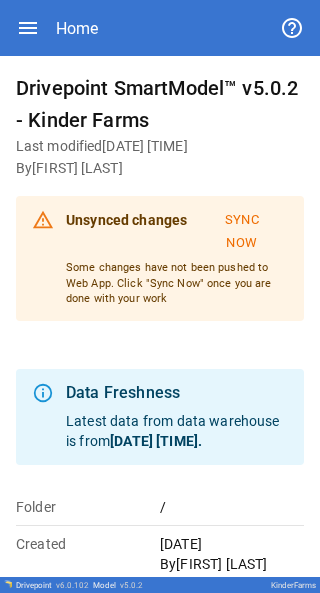 click 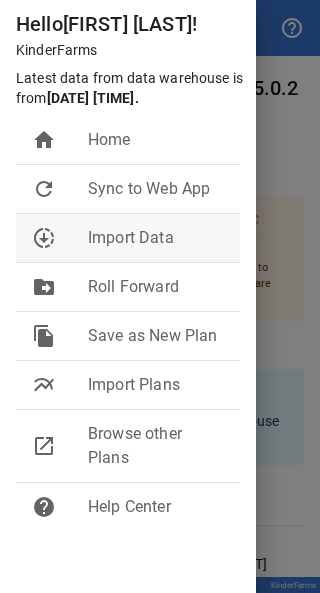 scroll, scrollTop: 0, scrollLeft: 0, axis: both 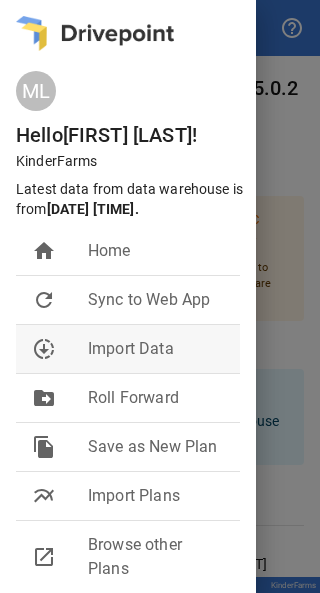 click on "downloading" at bounding box center (60, 349) 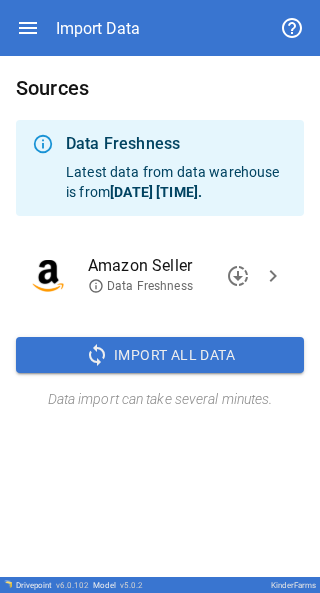 click on "chevron_right" at bounding box center [273, 276] 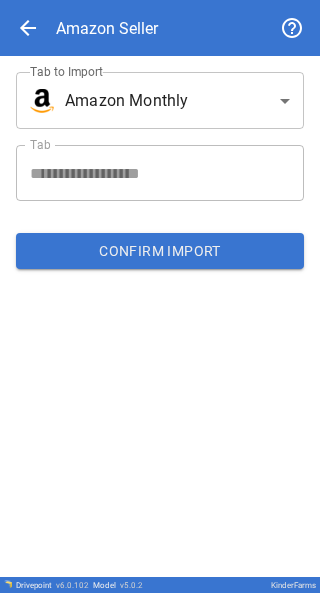 click on "**********" at bounding box center (160, 296) 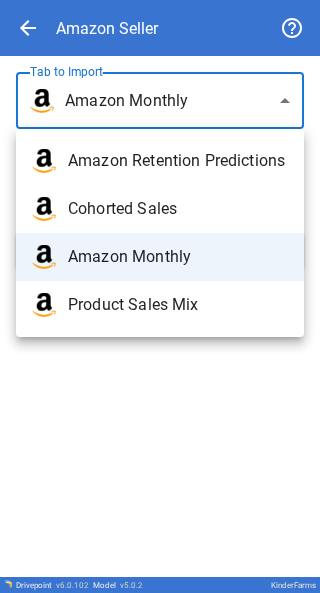 click at bounding box center (160, 296) 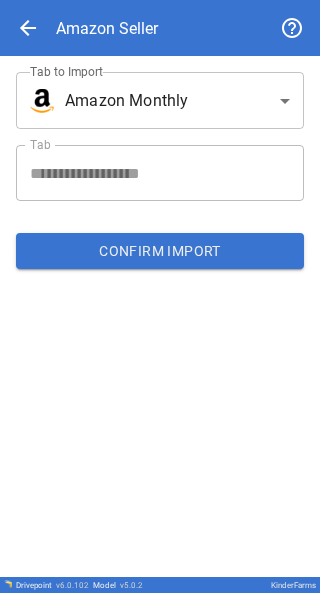 click on "arrow_back" at bounding box center [28, 28] 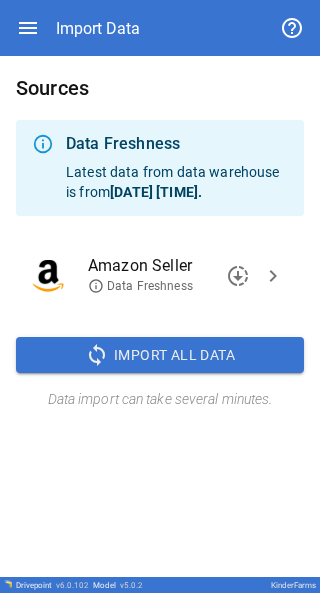 click on "Data Freshness" at bounding box center [140, 286] 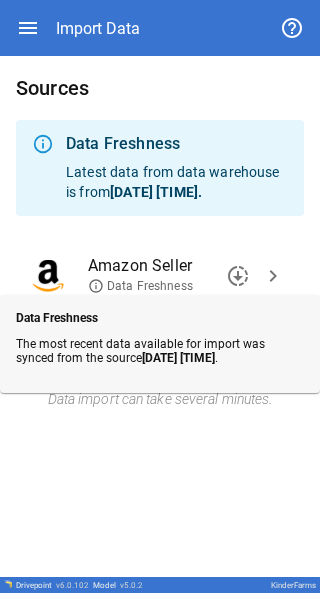 drag, startPoint x: 154, startPoint y: 351, endPoint x: 226, endPoint y: 351, distance: 72 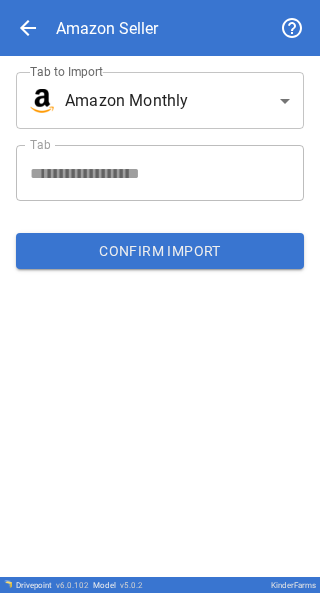 click on "Confirm Import" at bounding box center (160, 251) 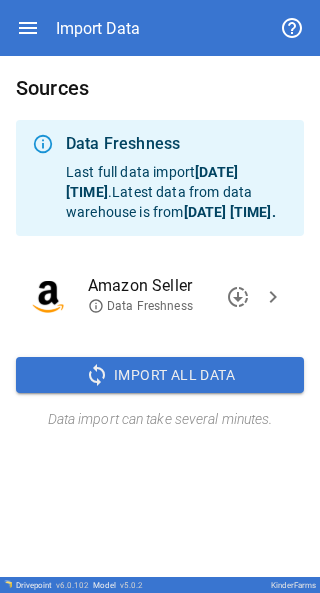 click 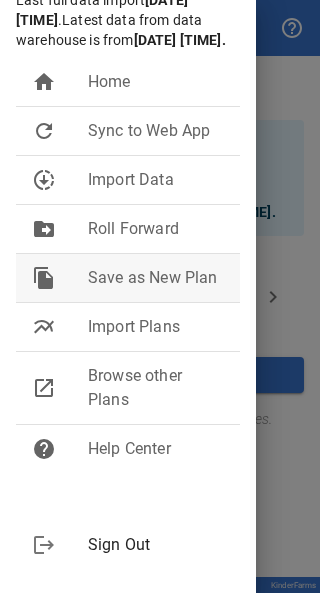 scroll, scrollTop: 157, scrollLeft: 0, axis: vertical 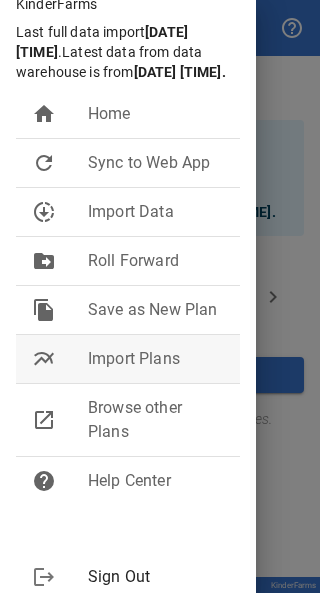 click on "Import Plans" at bounding box center [156, 359] 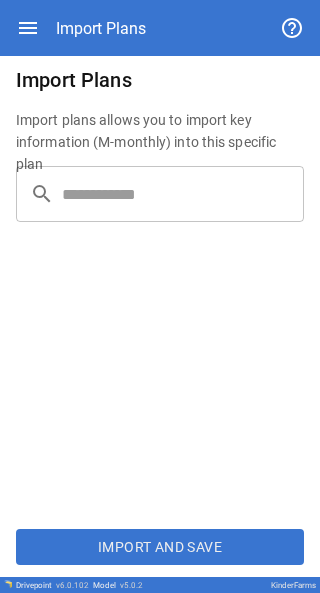 scroll, scrollTop: 10, scrollLeft: 0, axis: vertical 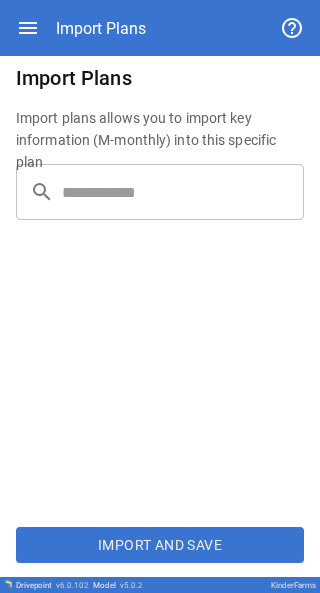 click on "Import plans allows you to import key information (M-monthly) into this specific plan" at bounding box center [160, 141] 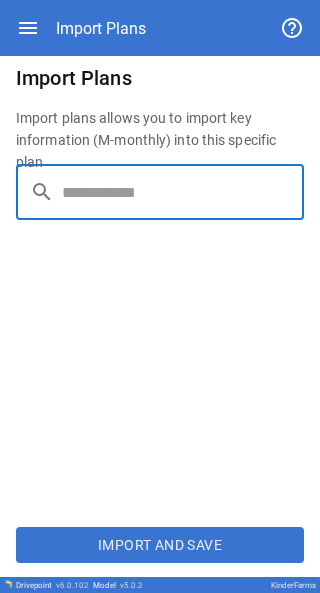 click at bounding box center (183, 192) 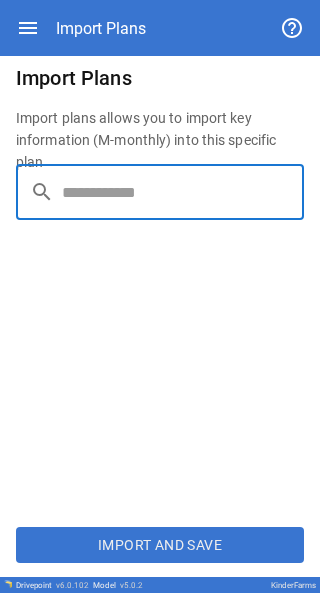 click on "Import plans allows you to import key information (M-monthly) into this specific plan" at bounding box center [160, 141] 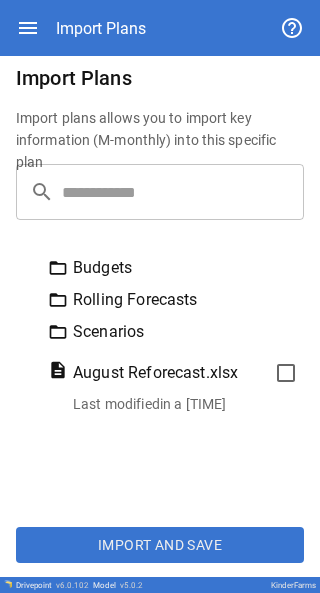 click 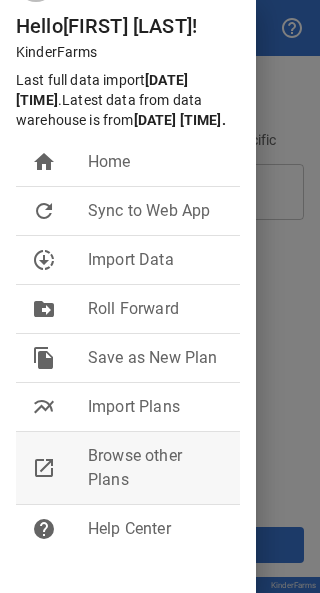 scroll, scrollTop: 257, scrollLeft: 0, axis: vertical 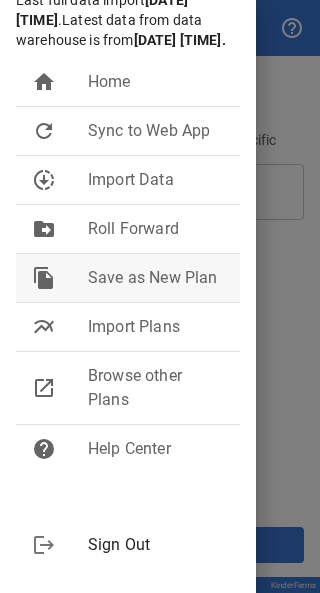 click on "file_copy Save as New Plan" at bounding box center (128, 278) 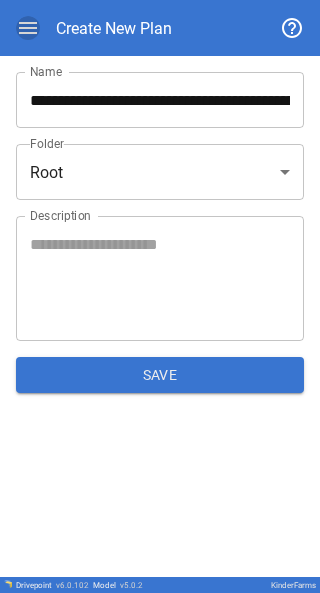 click 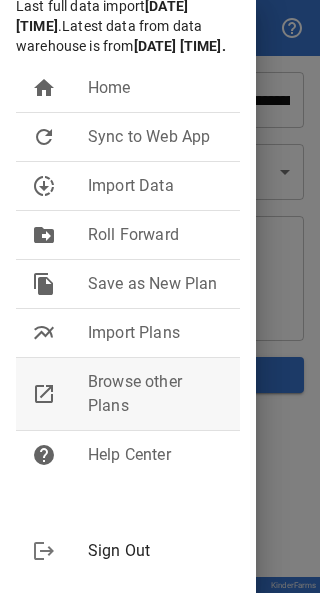 scroll, scrollTop: 200, scrollLeft: 0, axis: vertical 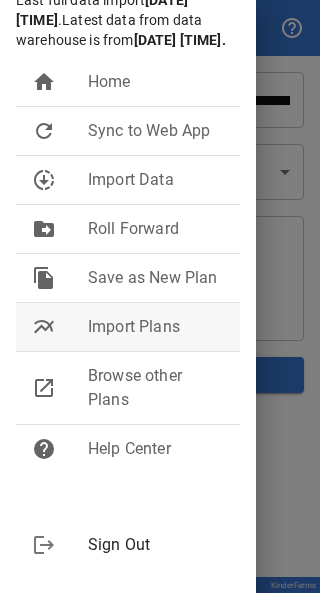 click on "Import Plans" at bounding box center (156, 327) 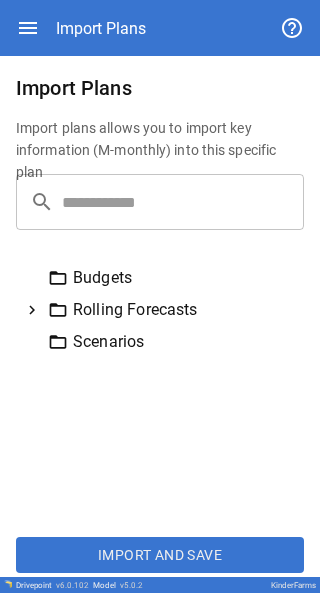click 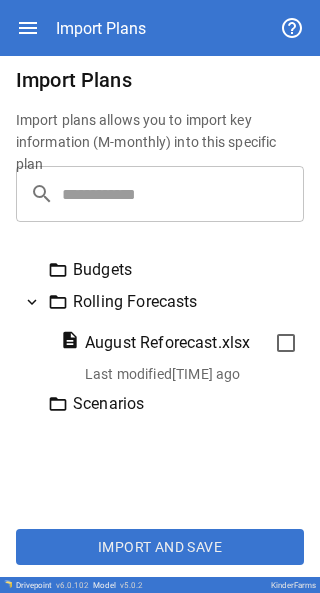 scroll, scrollTop: 10, scrollLeft: 0, axis: vertical 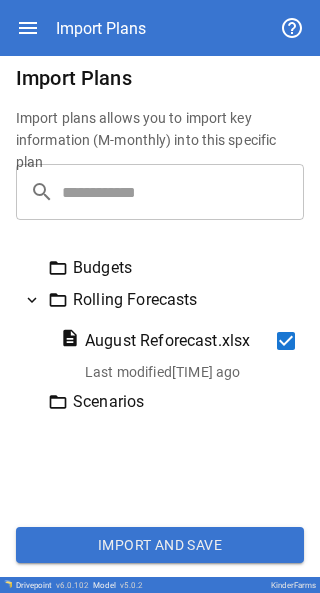 click on "Import and Save" at bounding box center [160, 545] 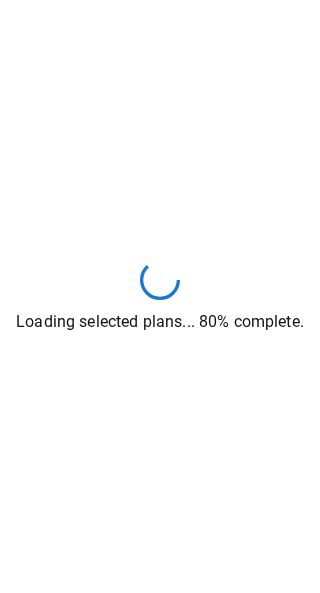 click on "Loading selected plans... 80% complete." at bounding box center (160, 322) 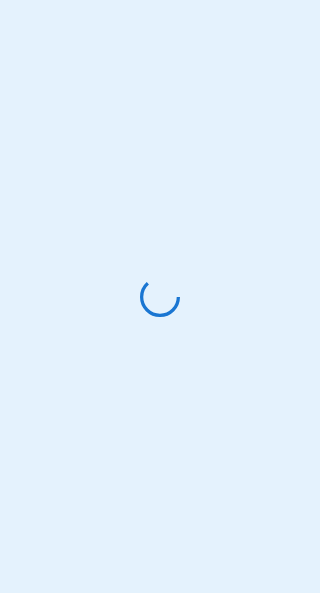 scroll, scrollTop: 0, scrollLeft: 0, axis: both 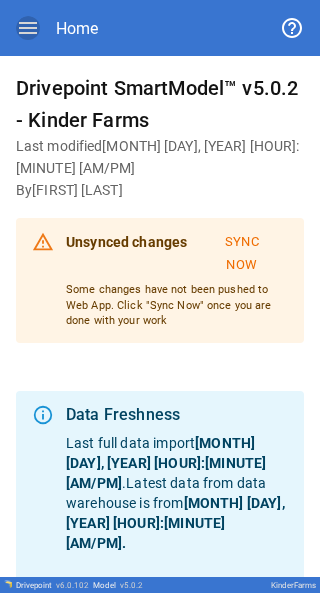 click 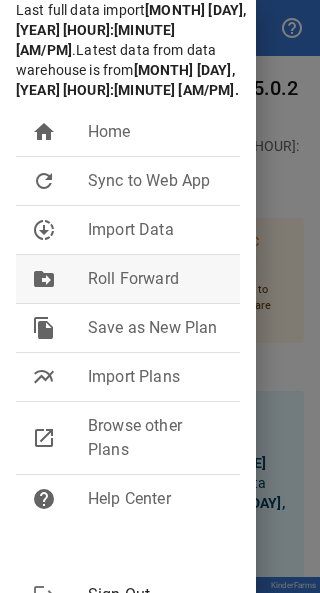 scroll, scrollTop: 200, scrollLeft: 0, axis: vertical 